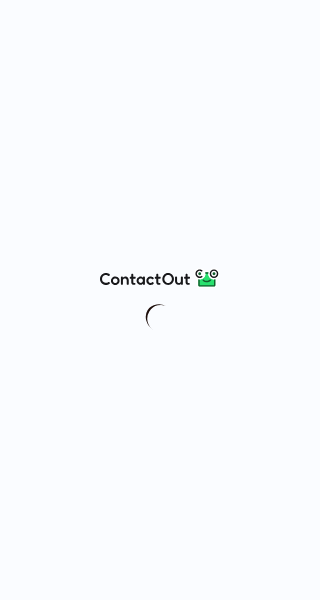 scroll, scrollTop: 0, scrollLeft: 0, axis: both 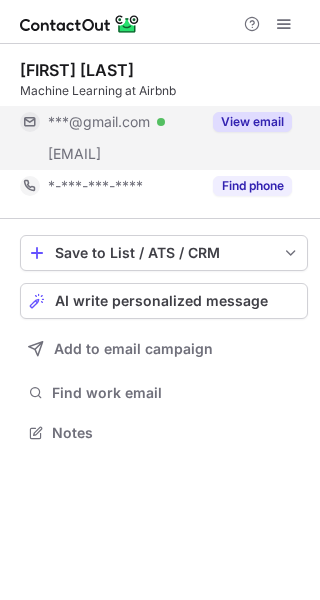 click on "View email" at bounding box center (252, 122) 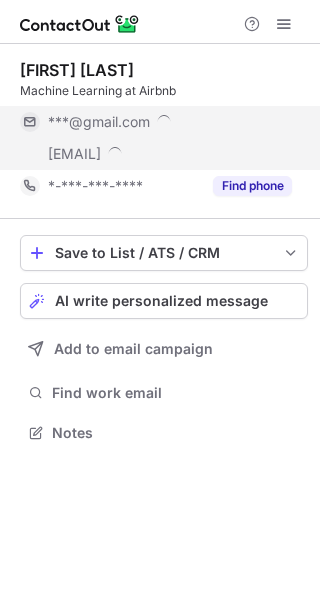 scroll, scrollTop: 10, scrollLeft: 10, axis: both 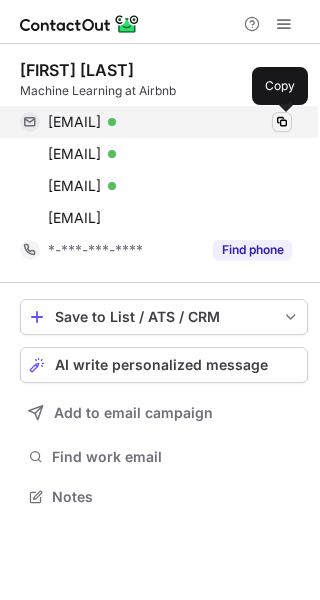 click at bounding box center (282, 122) 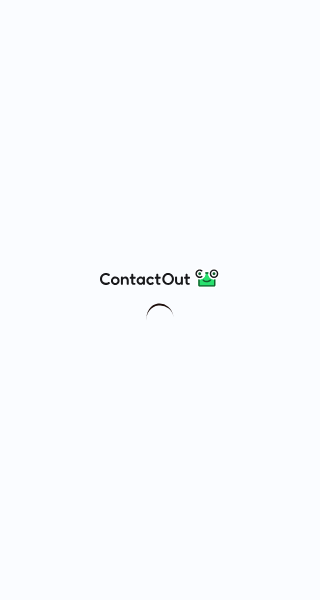 scroll, scrollTop: 0, scrollLeft: 0, axis: both 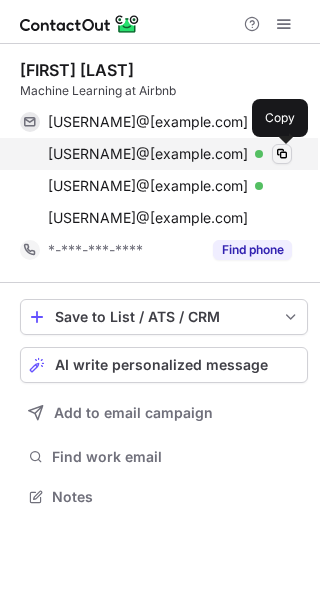 click at bounding box center [282, 154] 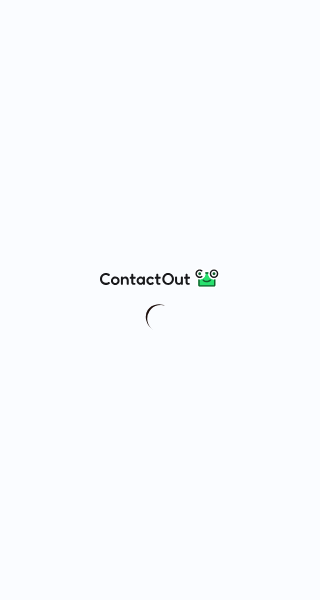 scroll, scrollTop: 0, scrollLeft: 0, axis: both 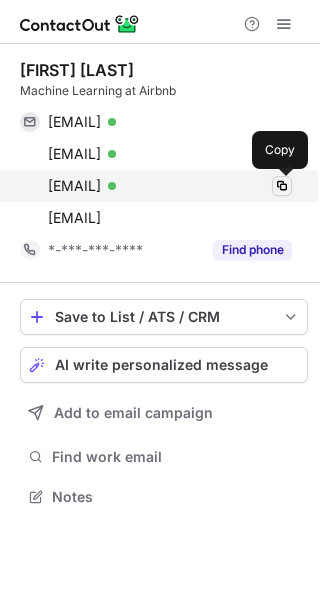 click at bounding box center (282, 186) 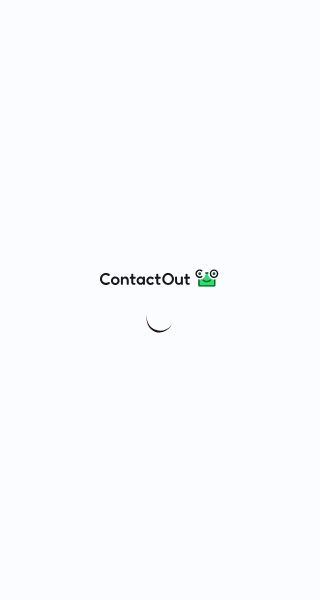 scroll, scrollTop: 0, scrollLeft: 0, axis: both 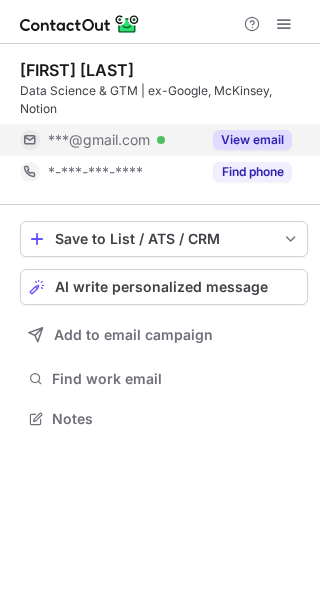 click on "View email" at bounding box center [252, 140] 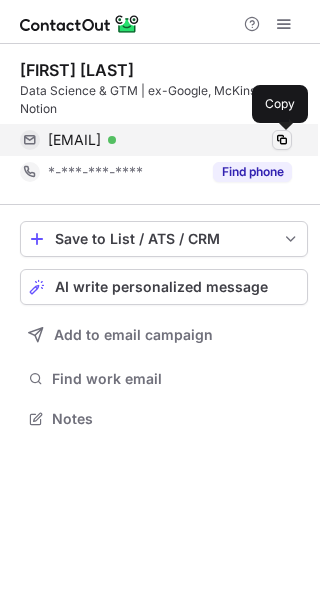 click at bounding box center [282, 140] 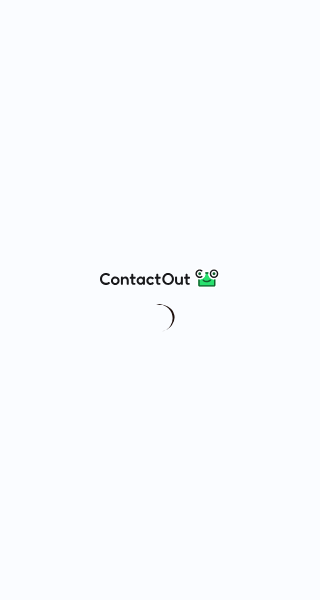 scroll, scrollTop: 0, scrollLeft: 0, axis: both 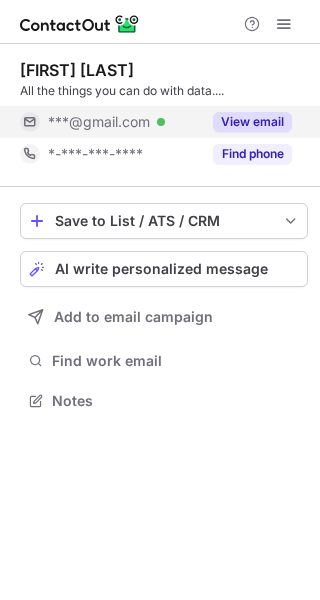 click on "View email" at bounding box center [252, 122] 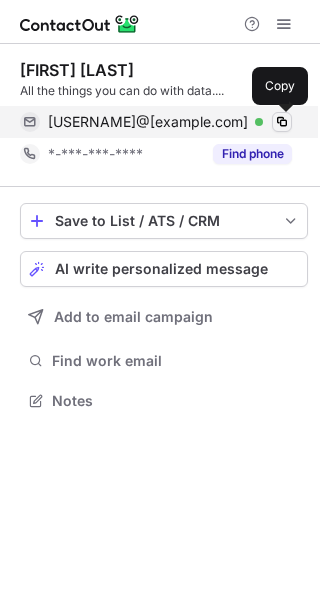 click at bounding box center [282, 122] 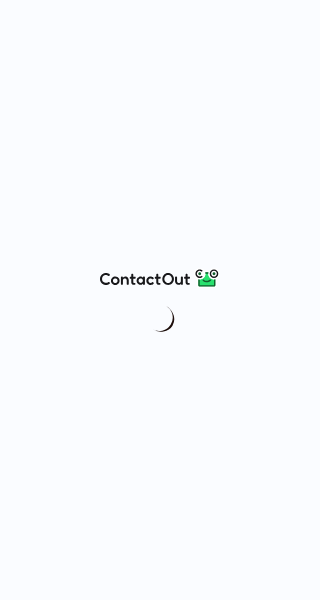scroll, scrollTop: 0, scrollLeft: 0, axis: both 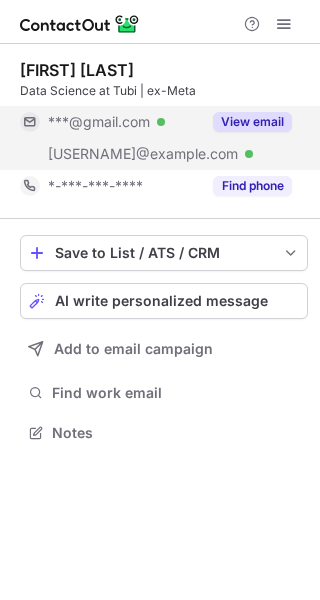 click on "View email" at bounding box center (252, 122) 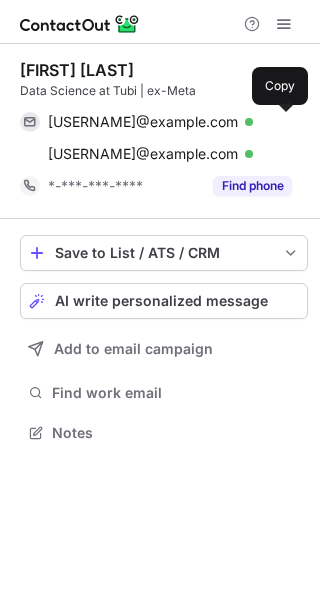 click at bounding box center (282, 122) 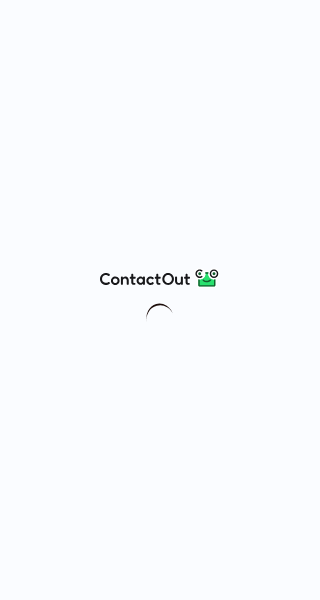 scroll, scrollTop: 0, scrollLeft: 0, axis: both 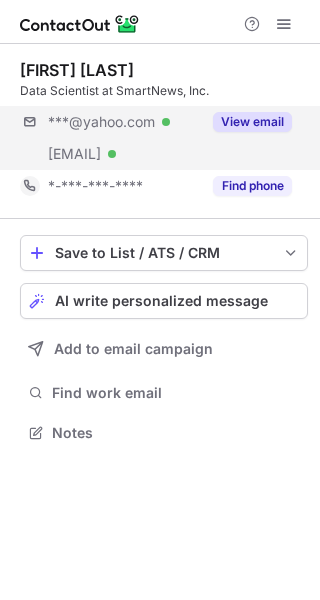 click on "***@yahoo.com Verified ***@smartnews.com Verified View email" at bounding box center [164, 138] 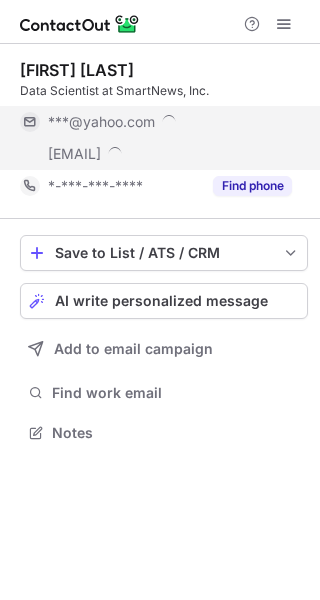 scroll, scrollTop: 10, scrollLeft: 10, axis: both 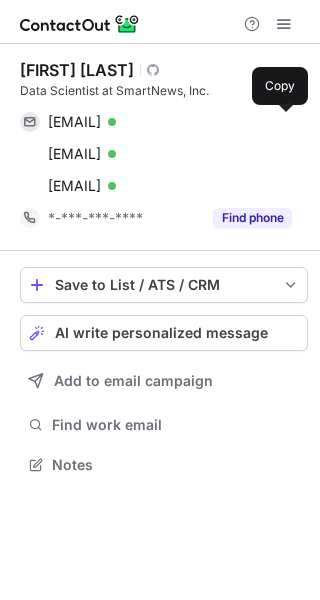 click at bounding box center (282, 122) 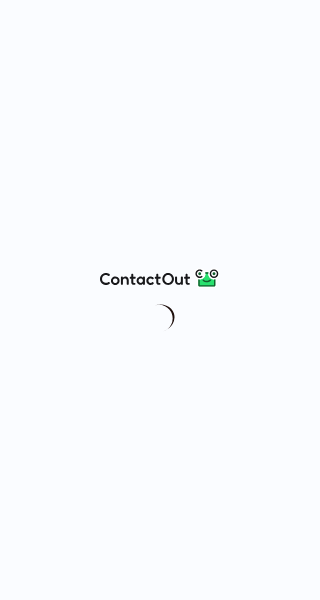 scroll, scrollTop: 0, scrollLeft: 0, axis: both 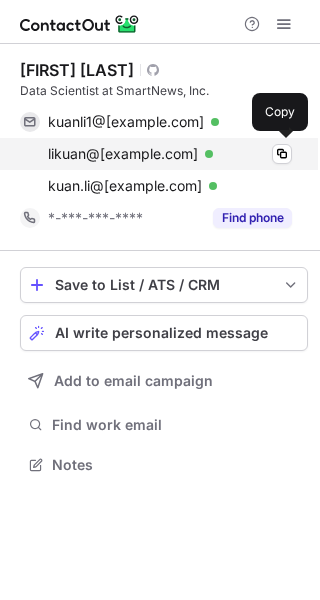 click on "likuan@[example.com] Verified" at bounding box center [170, 154] 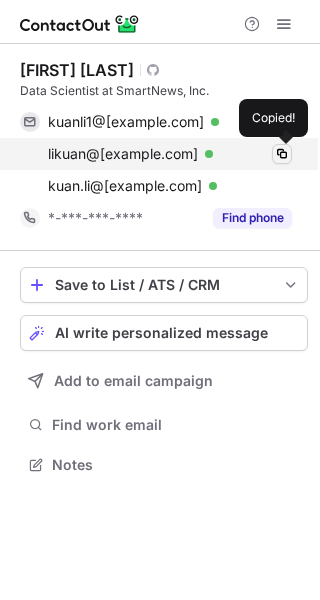 click at bounding box center [282, 154] 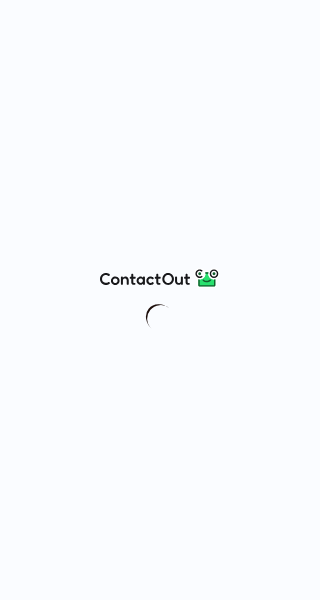 scroll, scrollTop: 0, scrollLeft: 0, axis: both 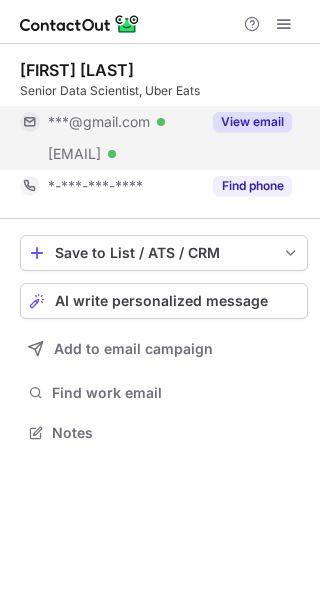 click on "View email" at bounding box center [252, 122] 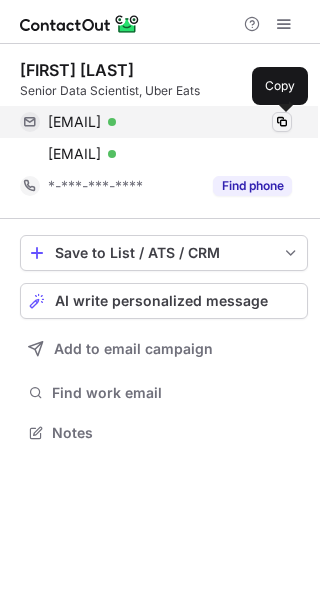 click at bounding box center (282, 122) 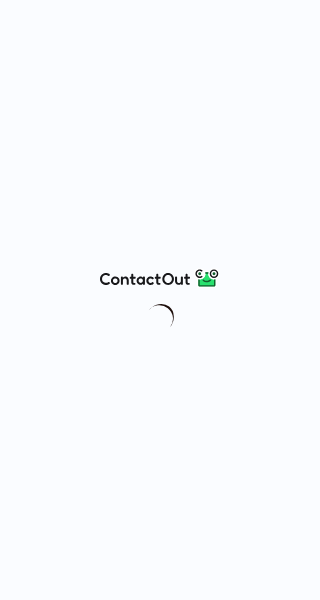 scroll, scrollTop: 0, scrollLeft: 0, axis: both 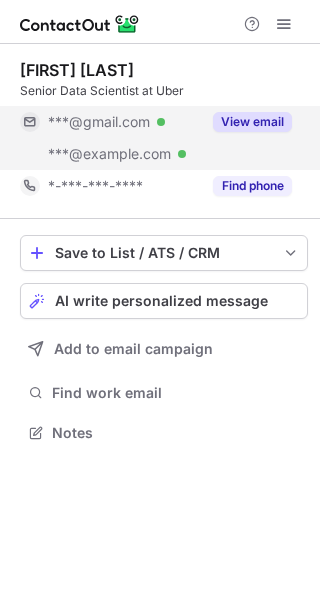 click on "View email" at bounding box center (252, 122) 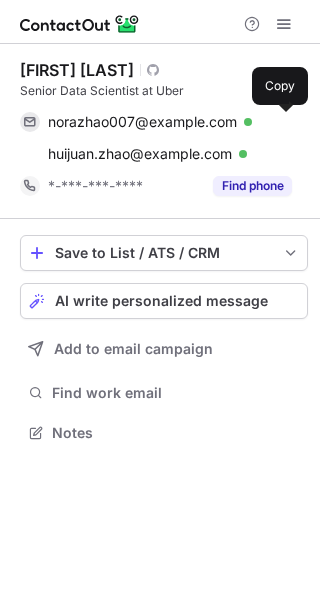 click at bounding box center [282, 122] 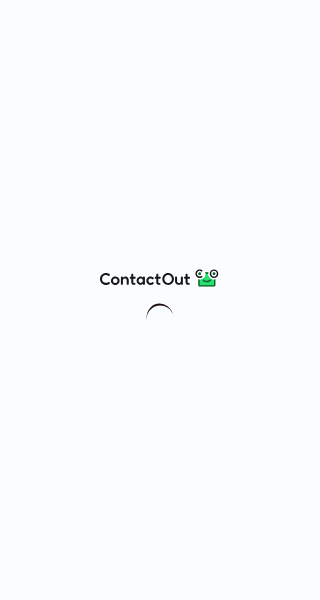 scroll, scrollTop: 0, scrollLeft: 0, axis: both 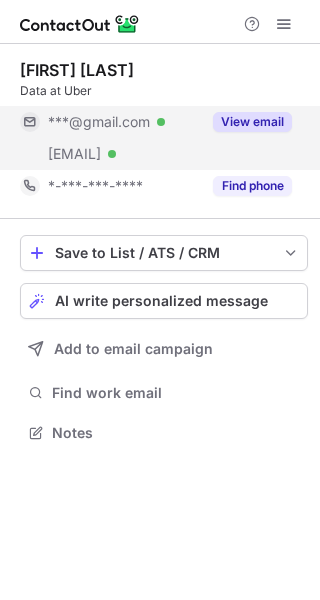 click on "View email" at bounding box center [252, 122] 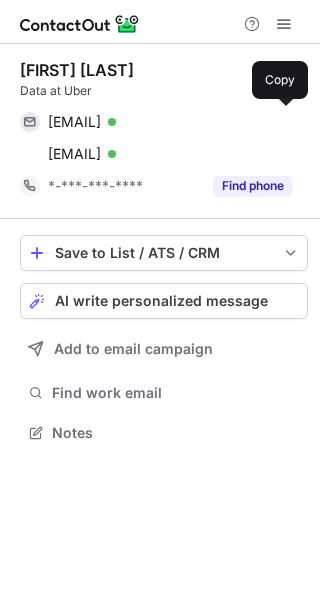 click on "jyztao@gmail.com Verified" at bounding box center [170, 122] 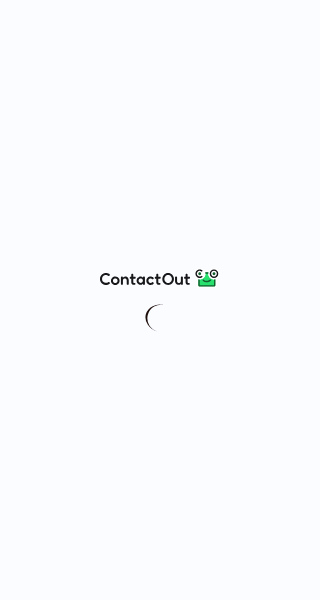 scroll, scrollTop: 0, scrollLeft: 0, axis: both 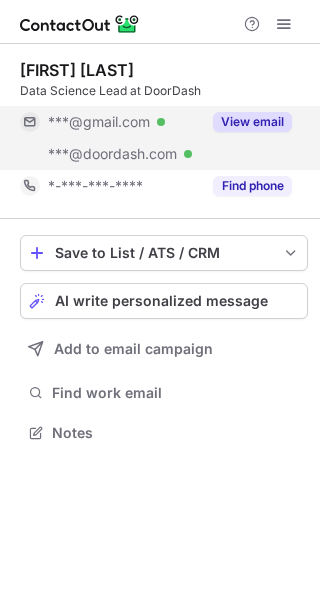 click on "View email" at bounding box center (252, 122) 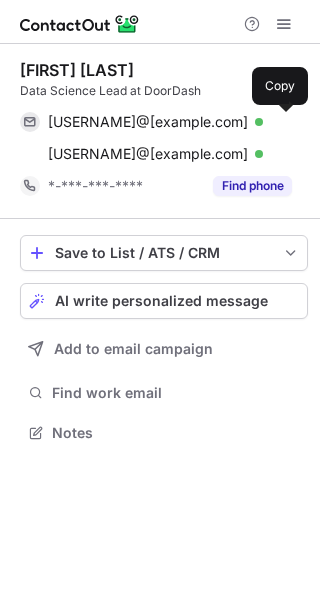click at bounding box center [282, 122] 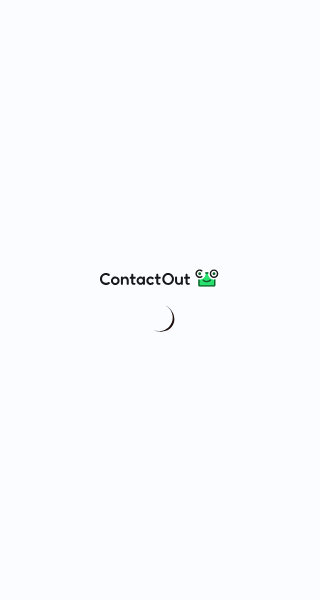 scroll, scrollTop: 0, scrollLeft: 0, axis: both 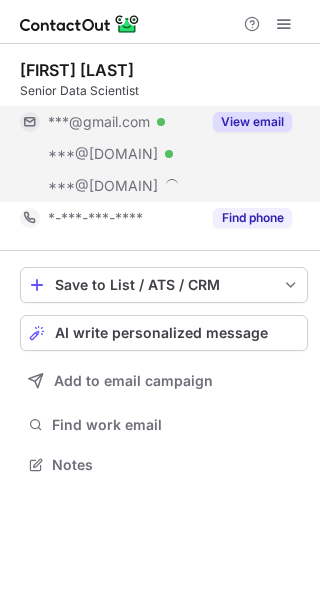 click on "View email" at bounding box center [252, 122] 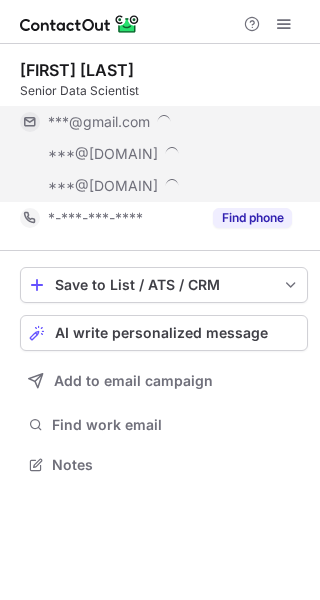 scroll, scrollTop: 10, scrollLeft: 10, axis: both 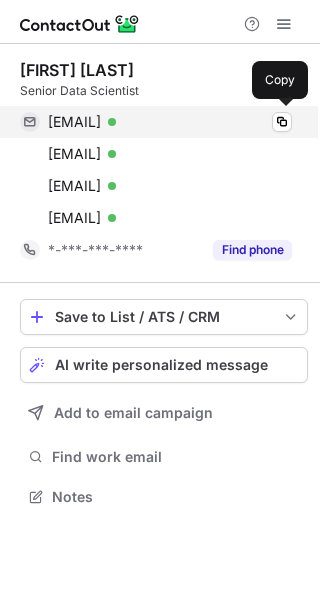 click on "sullivanalexandra@gmail.com Verified Copy" at bounding box center [156, 122] 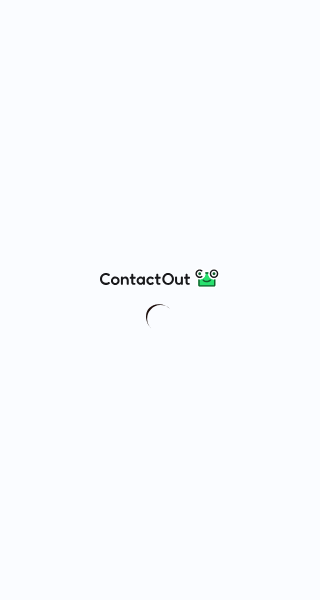 scroll, scrollTop: 0, scrollLeft: 0, axis: both 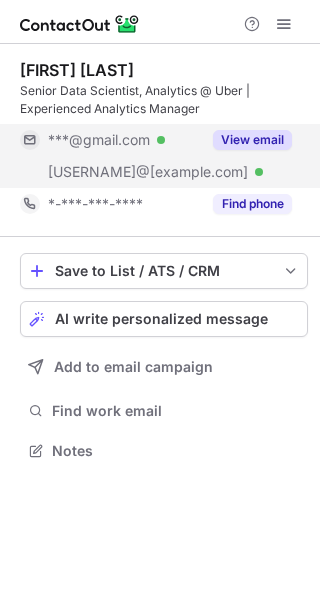 click on "View email" at bounding box center [252, 140] 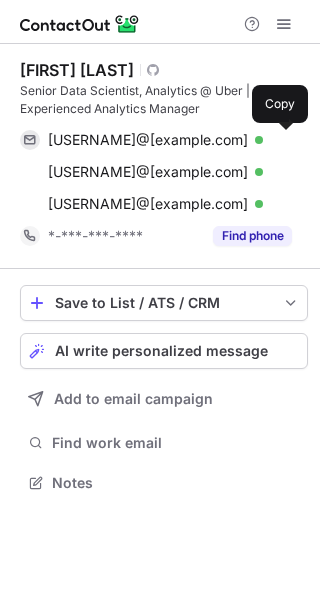 scroll, scrollTop: 10, scrollLeft: 10, axis: both 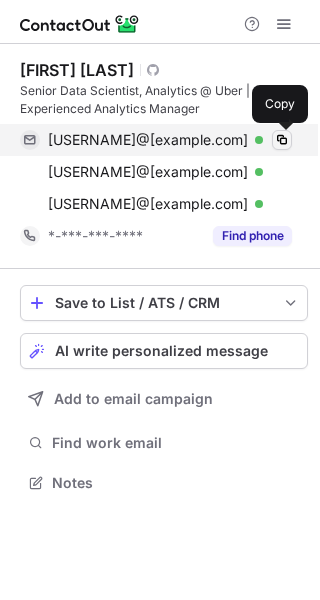 click at bounding box center [282, 140] 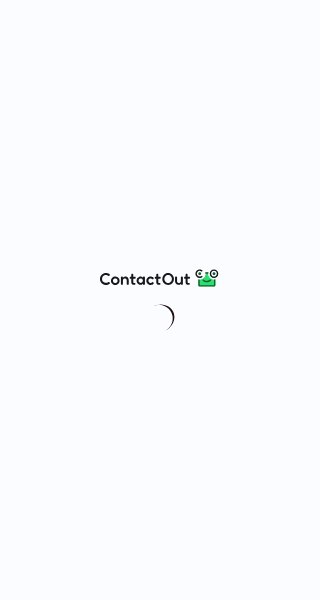 scroll, scrollTop: 0, scrollLeft: 0, axis: both 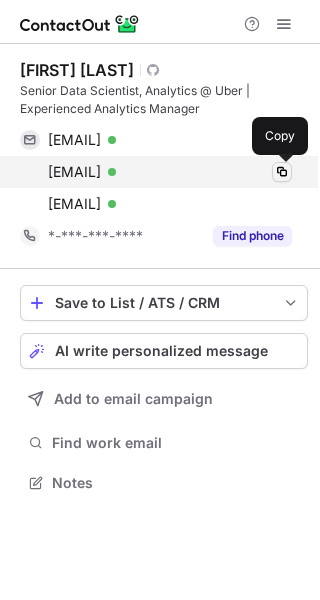click at bounding box center [282, 172] 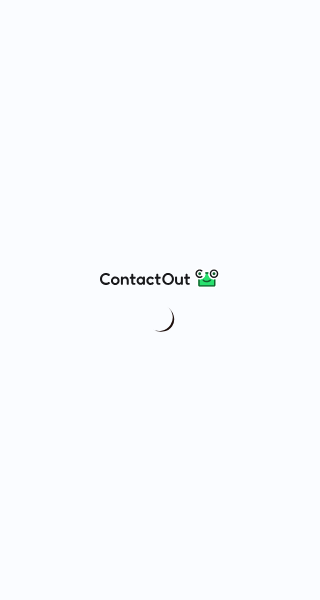 scroll, scrollTop: 0, scrollLeft: 0, axis: both 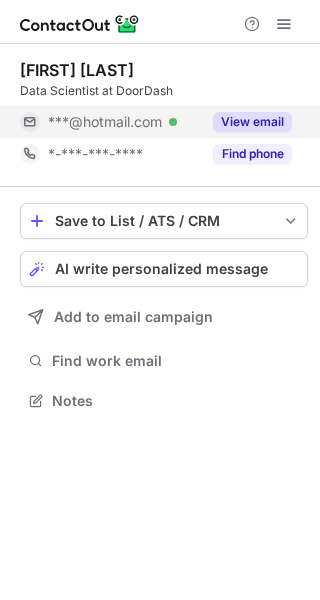 click on "View email" at bounding box center (252, 122) 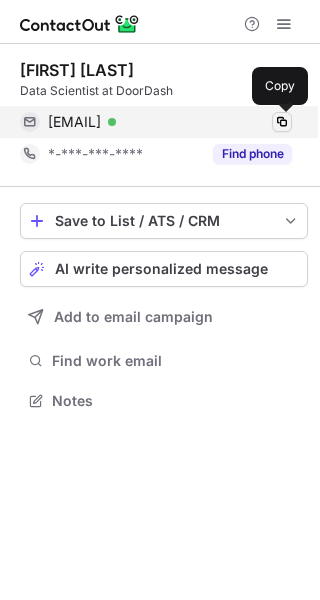 click at bounding box center (282, 122) 